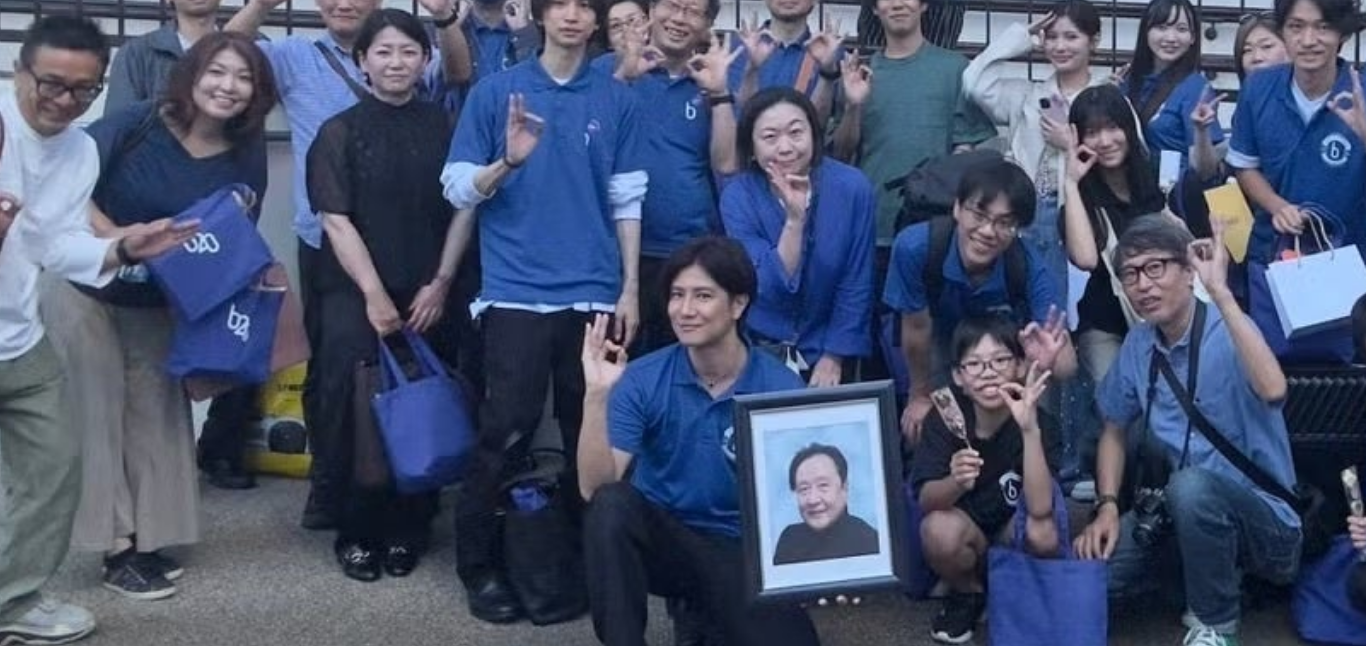 scroll, scrollTop: 969, scrollLeft: 0, axis: vertical 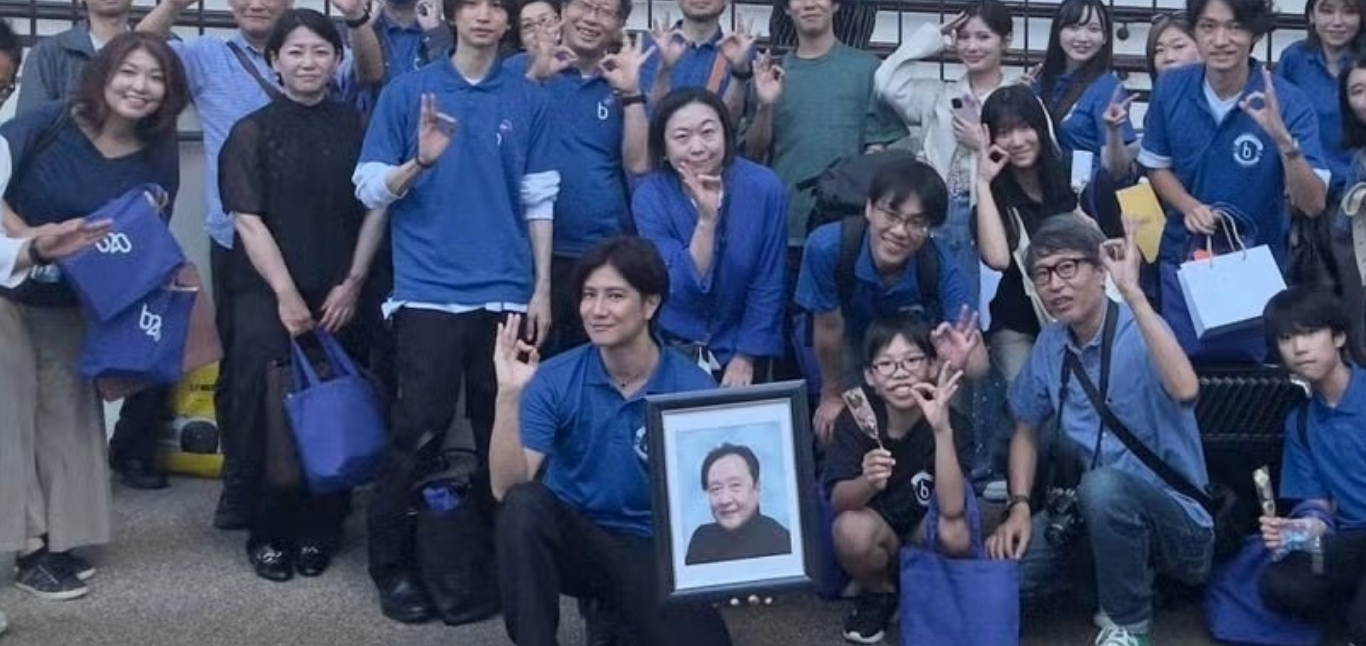 click at bounding box center (473, 209) 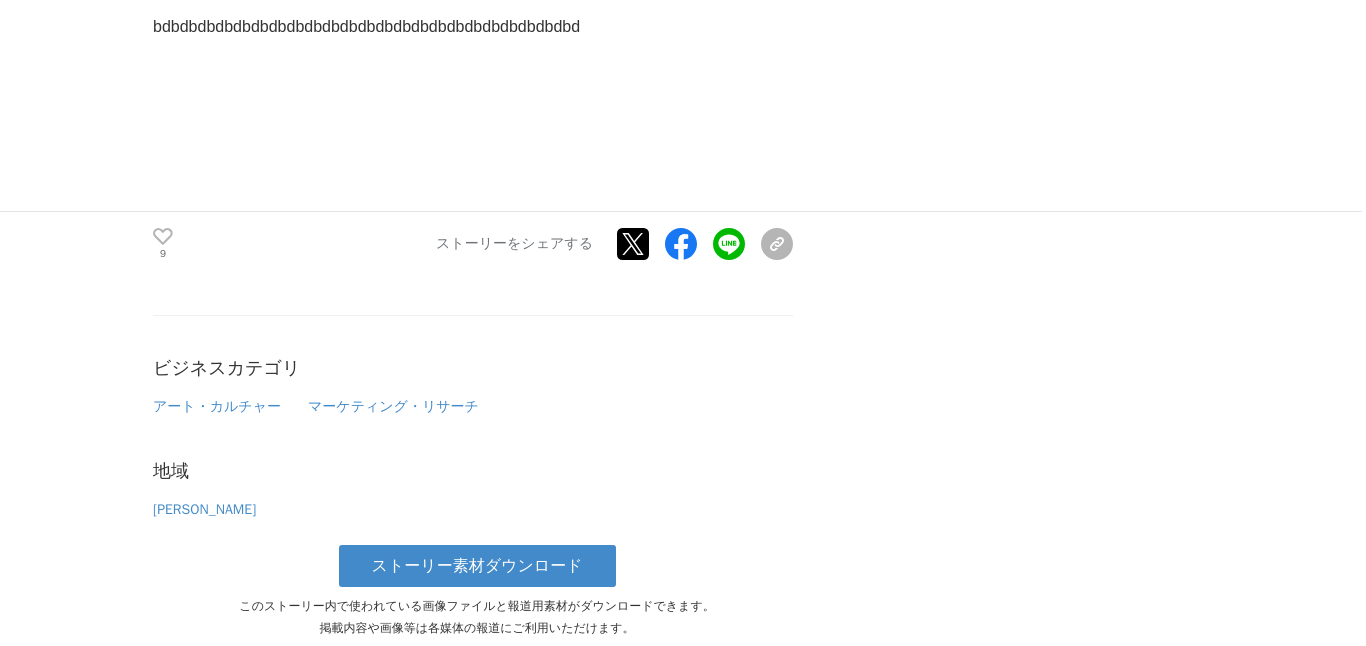 scroll, scrollTop: 13727, scrollLeft: 0, axis: vertical 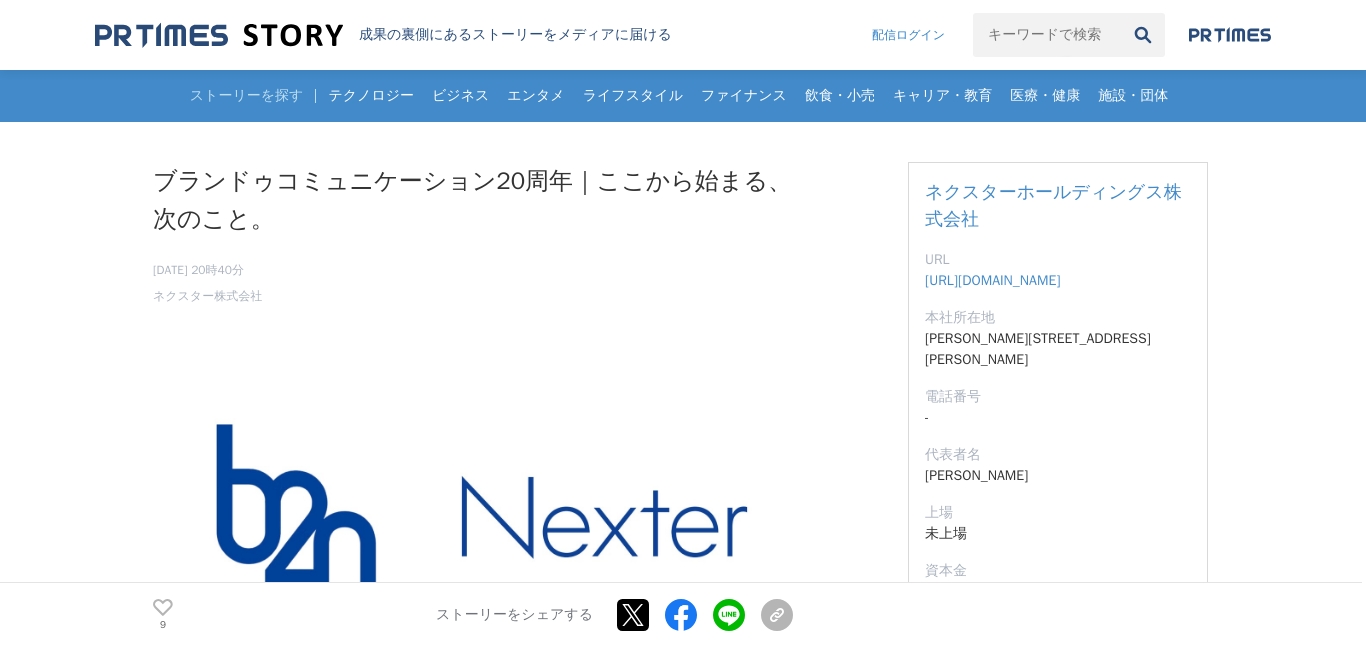 click at bounding box center (1047, 35) 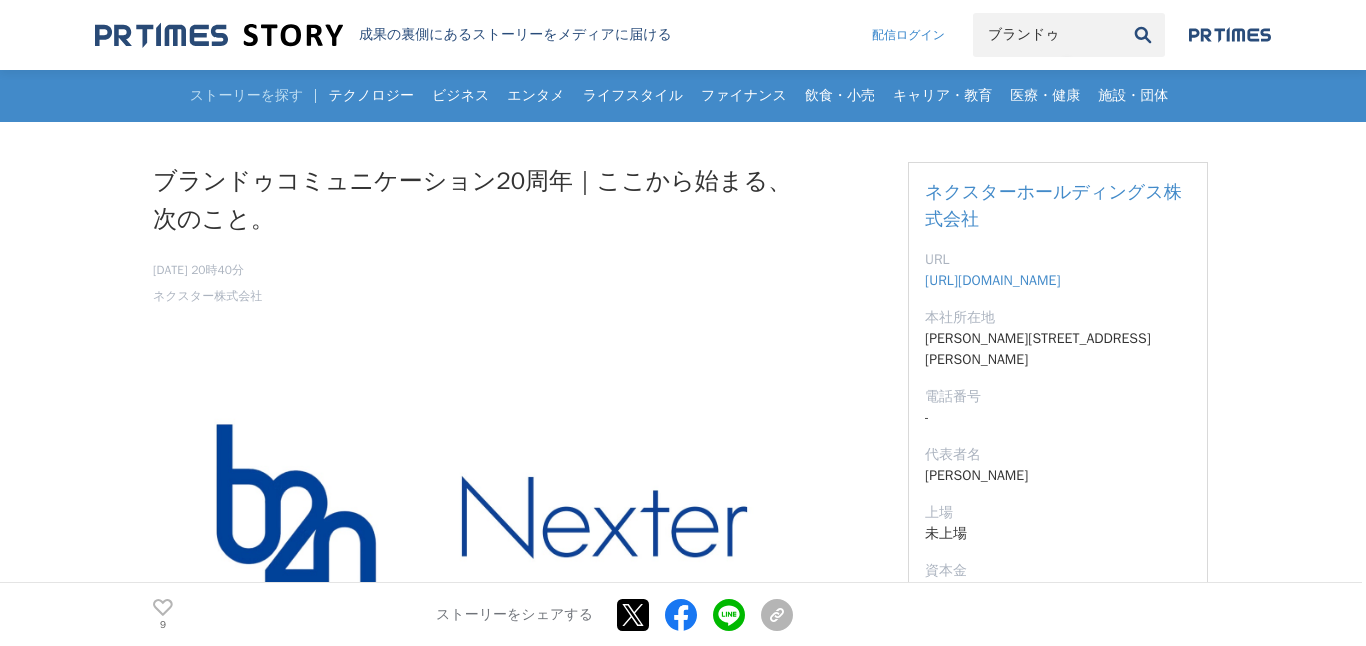 type on "ブランドゥ" 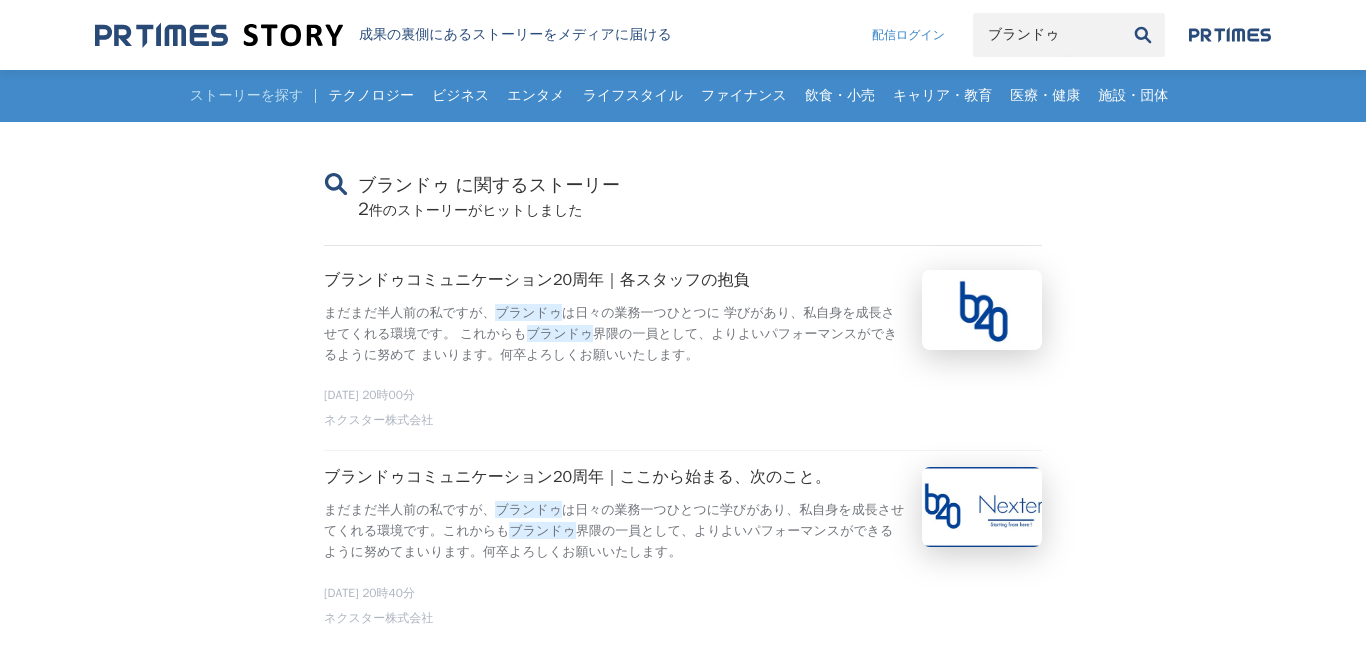 scroll, scrollTop: 0, scrollLeft: 0, axis: both 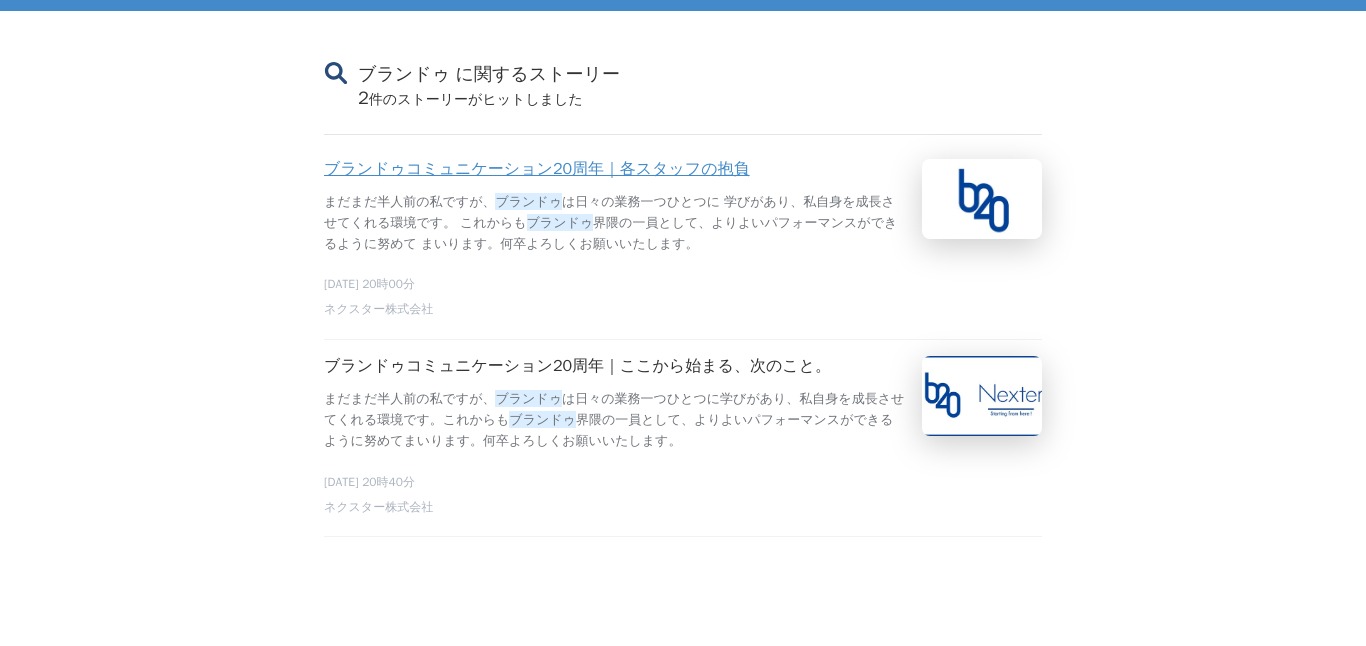 click on "ブランドゥコミュニケーション20周年｜各スタッフの抱負" at bounding box center (537, 169) 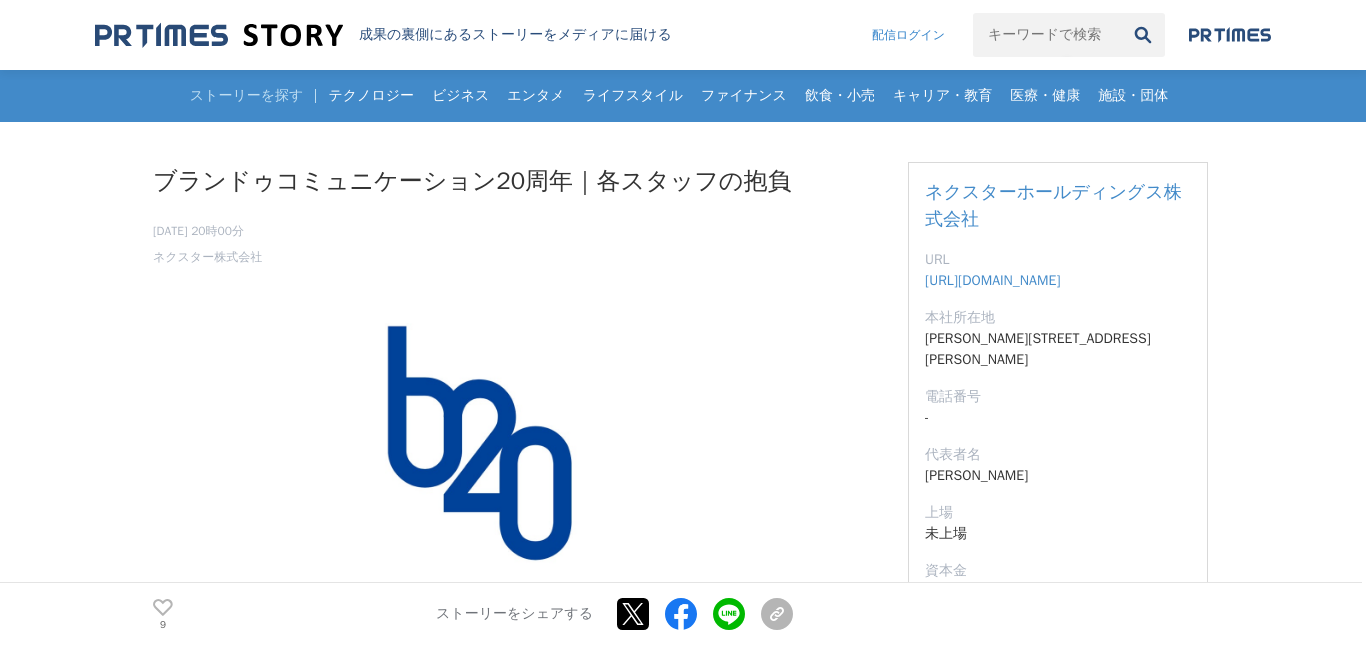 scroll, scrollTop: 978, scrollLeft: 0, axis: vertical 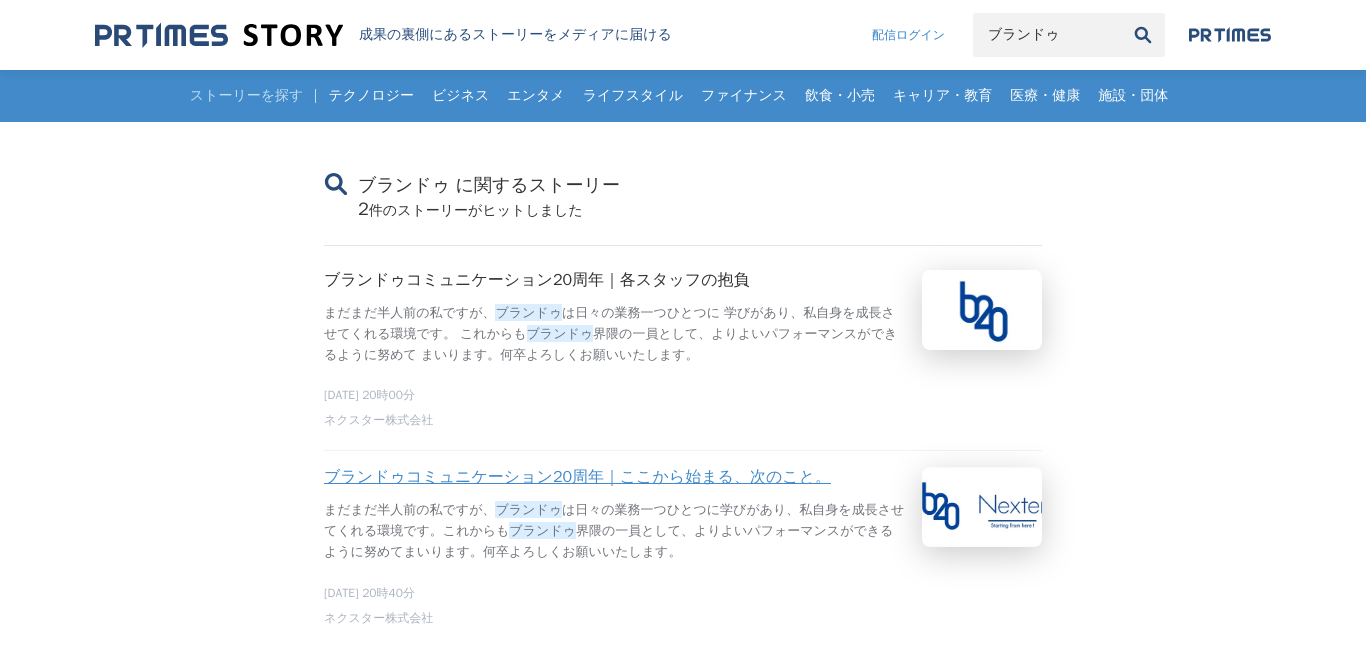 click on "ブランドゥコミュニケーション20周年｜ここから始まる、次のこと。" at bounding box center (577, 477) 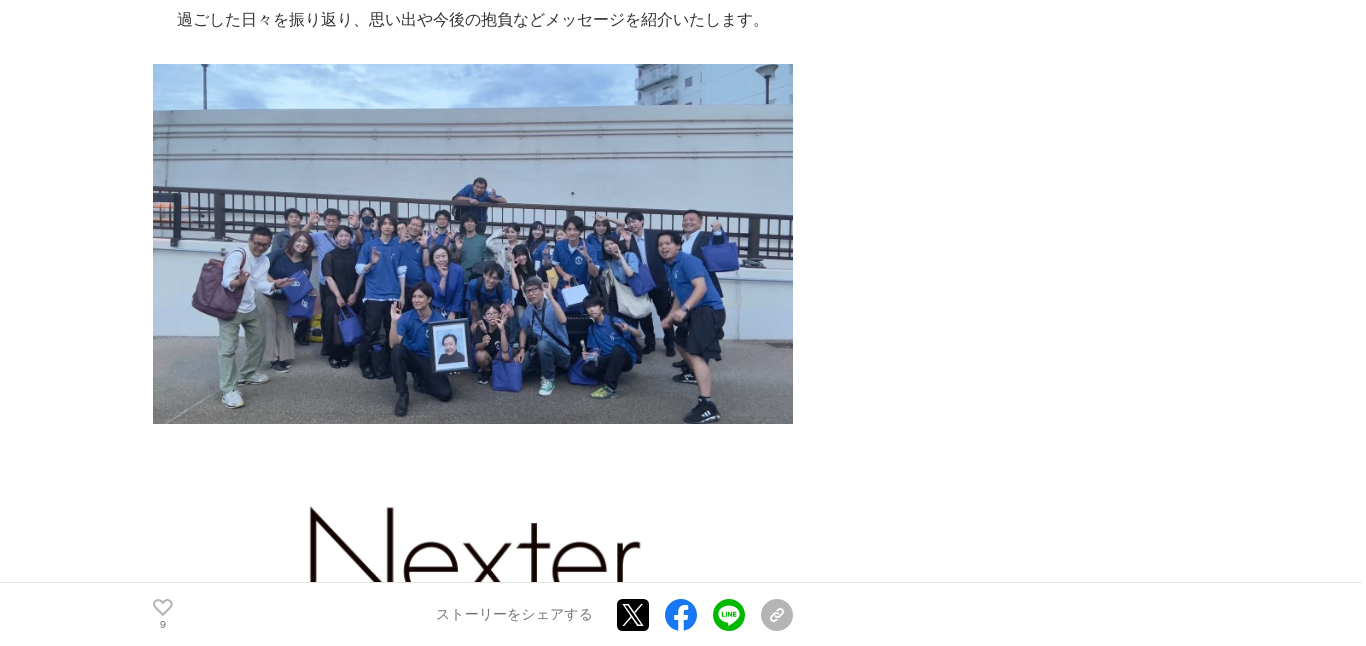 scroll, scrollTop: 1270, scrollLeft: 0, axis: vertical 